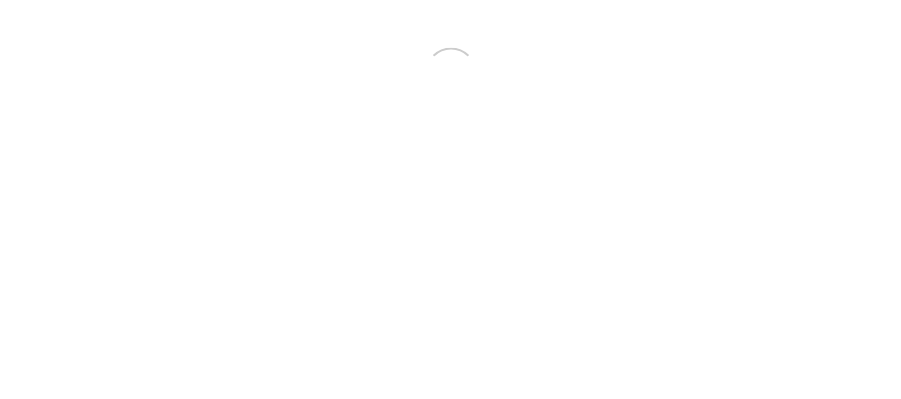 scroll, scrollTop: 0, scrollLeft: 0, axis: both 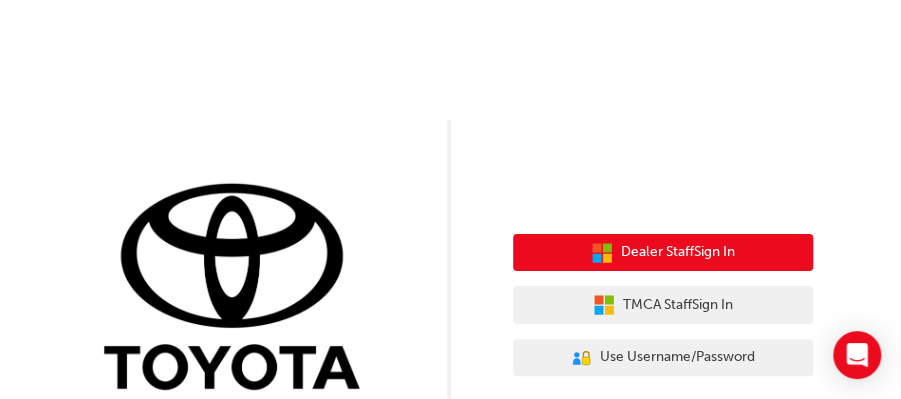click on "Dealer Staff  Sign In" at bounding box center [678, 252] 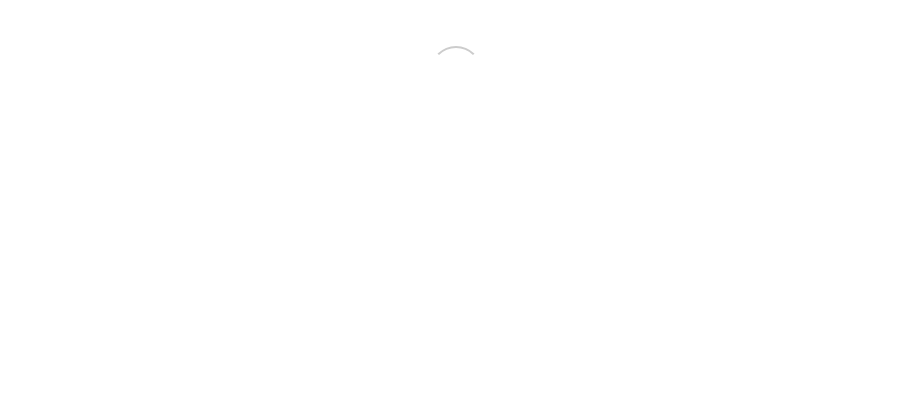 scroll, scrollTop: 0, scrollLeft: 0, axis: both 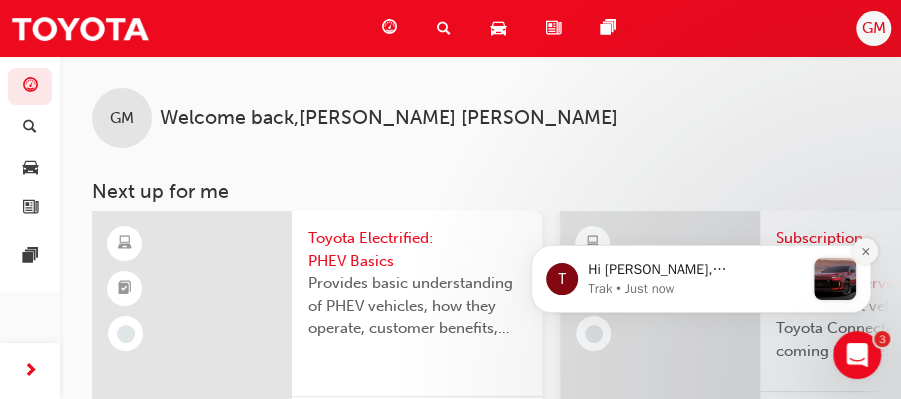 click 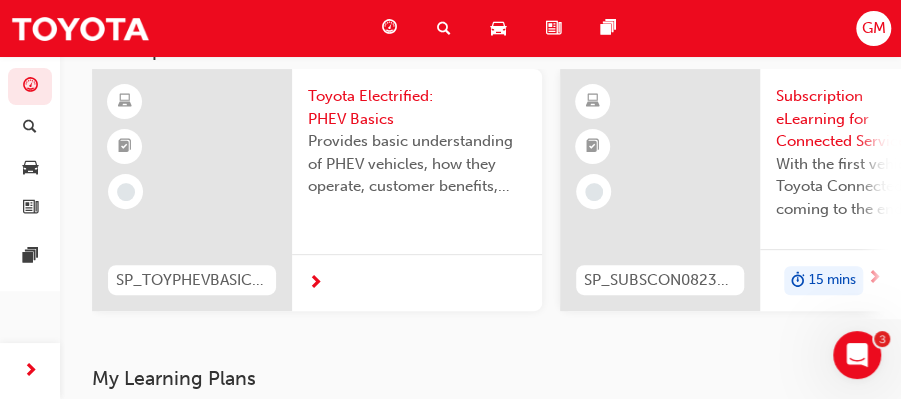 scroll, scrollTop: 129, scrollLeft: 0, axis: vertical 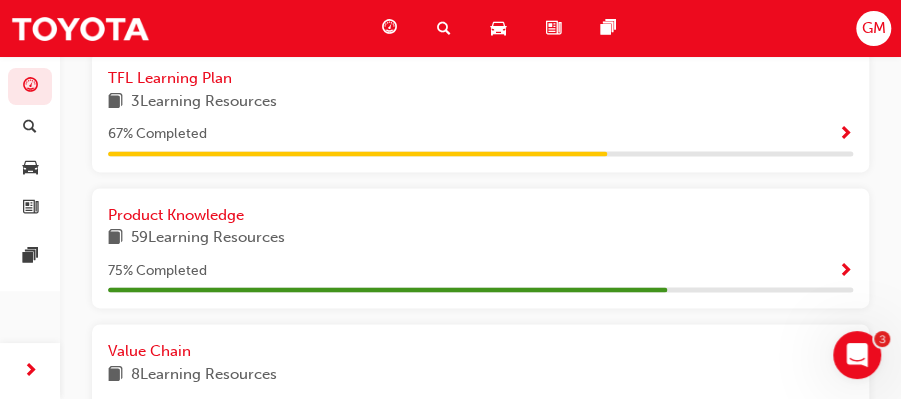 click at bounding box center (845, 272) 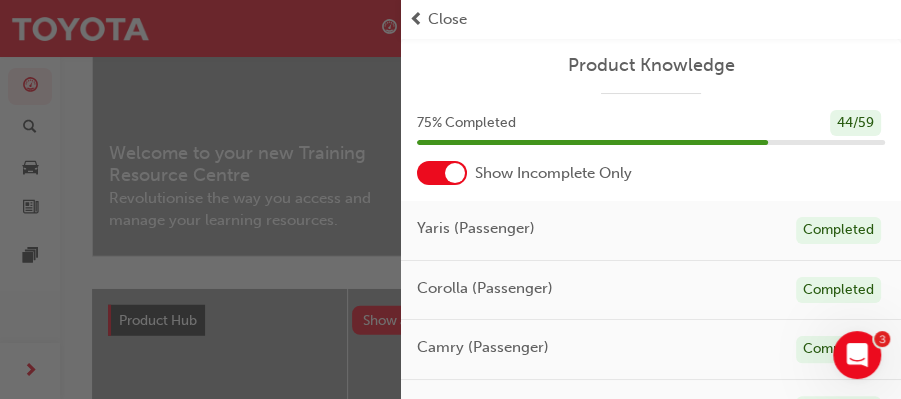 scroll, scrollTop: 1672, scrollLeft: 0, axis: vertical 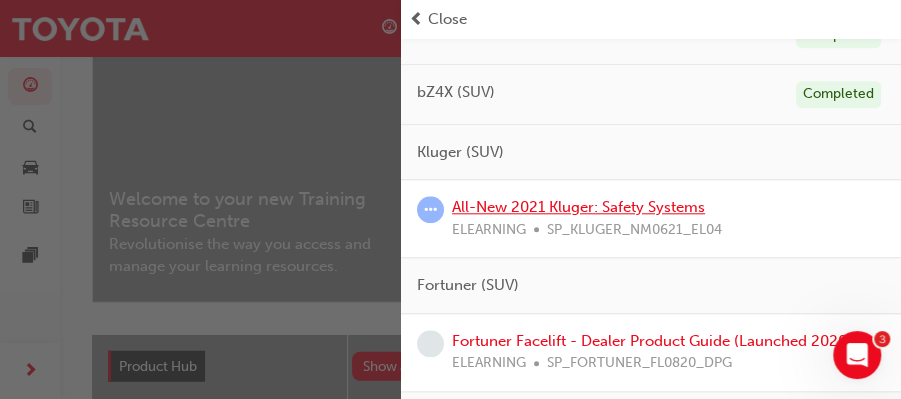 click on "All-New 2021 Kluger: Safety Systems" at bounding box center [578, 207] 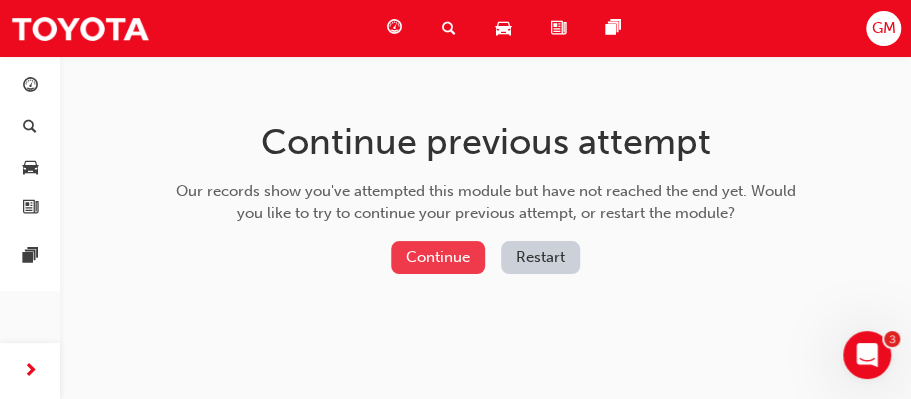 click on "Continue" at bounding box center [438, 257] 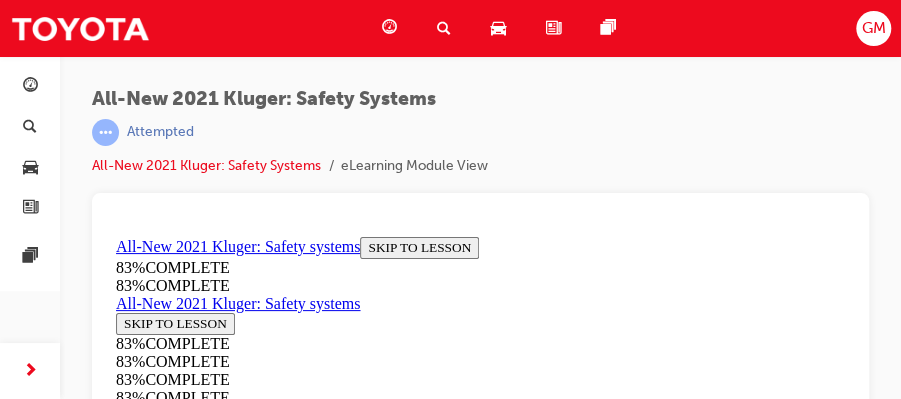 scroll, scrollTop: 0, scrollLeft: 0, axis: both 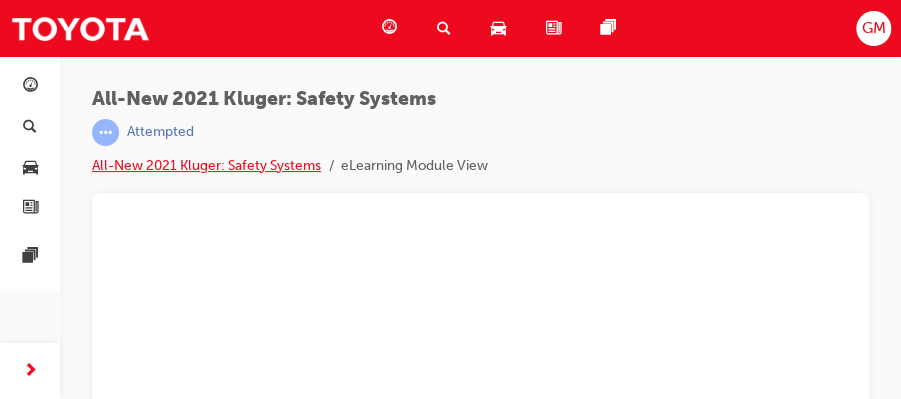 click on "All-New 2021 Kluger: Safety Systems" at bounding box center [206, 165] 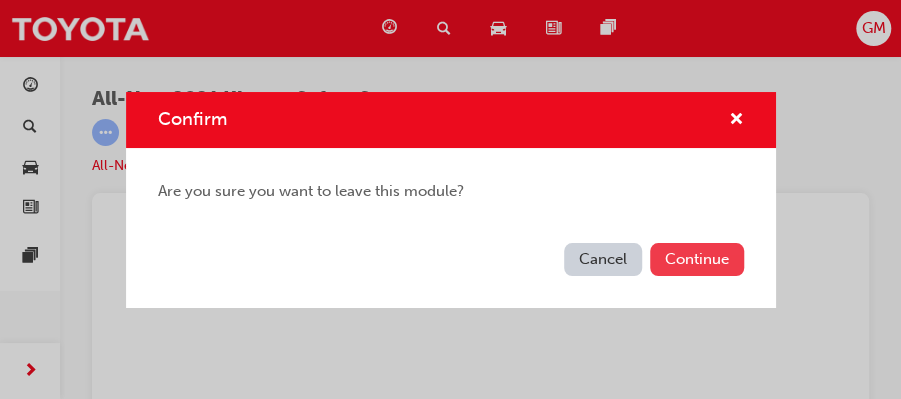 click on "Continue" at bounding box center [697, 259] 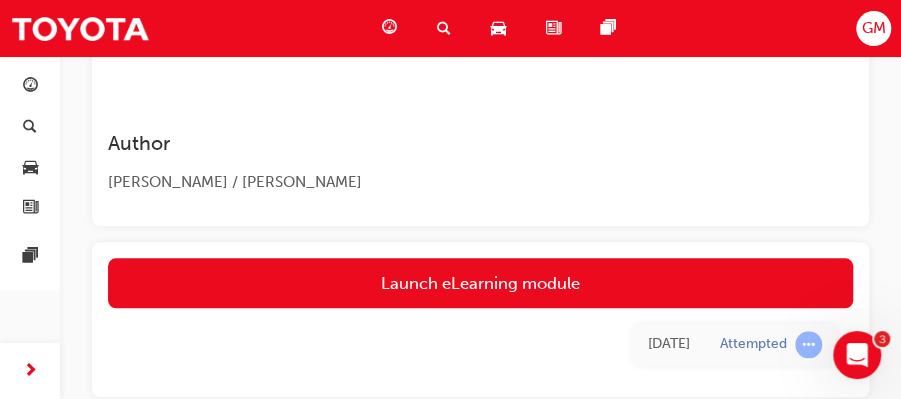 scroll, scrollTop: 567, scrollLeft: 0, axis: vertical 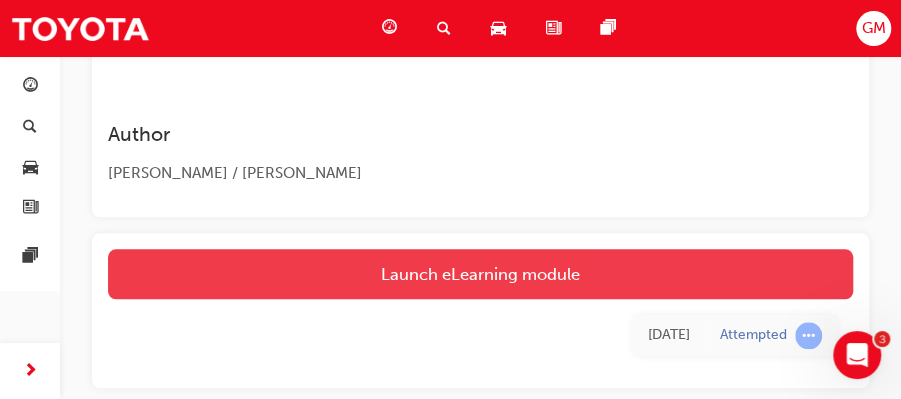click on "Launch eLearning module" at bounding box center (480, 274) 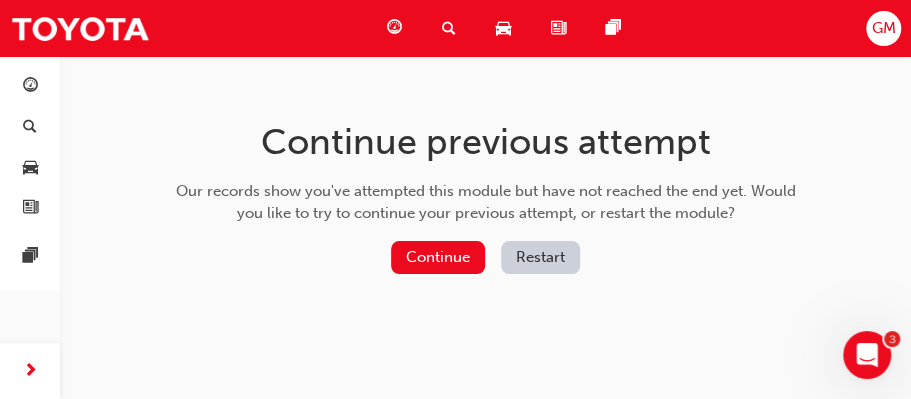 click on "Restart" at bounding box center [540, 257] 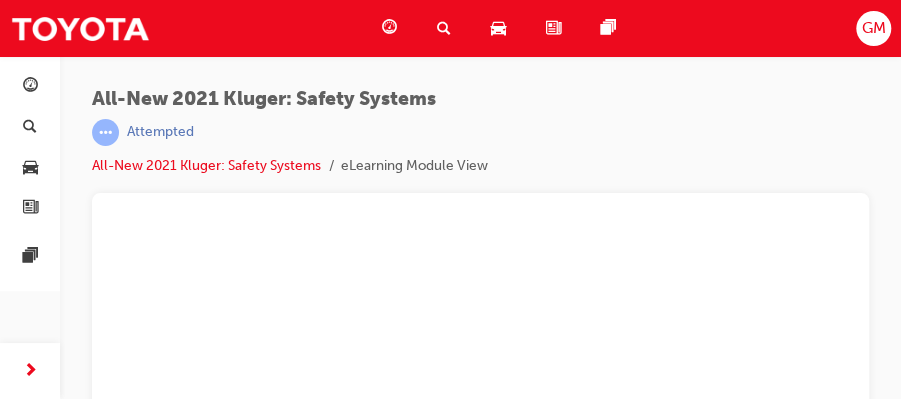 scroll, scrollTop: 0, scrollLeft: 0, axis: both 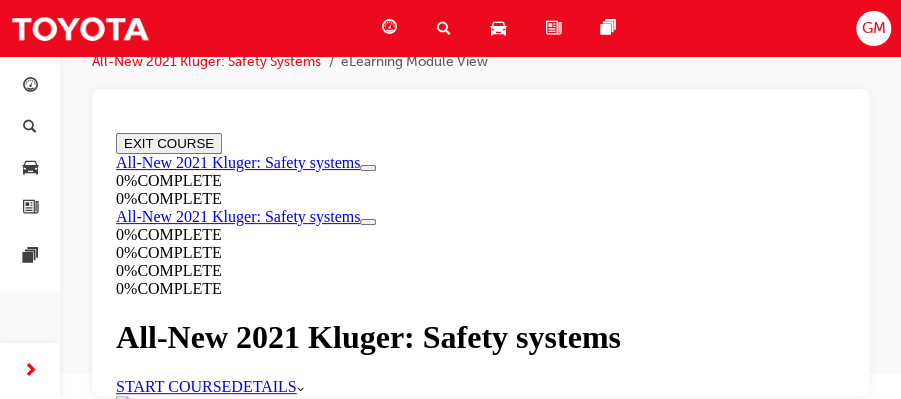 click on "START COURSE" at bounding box center (173, 386) 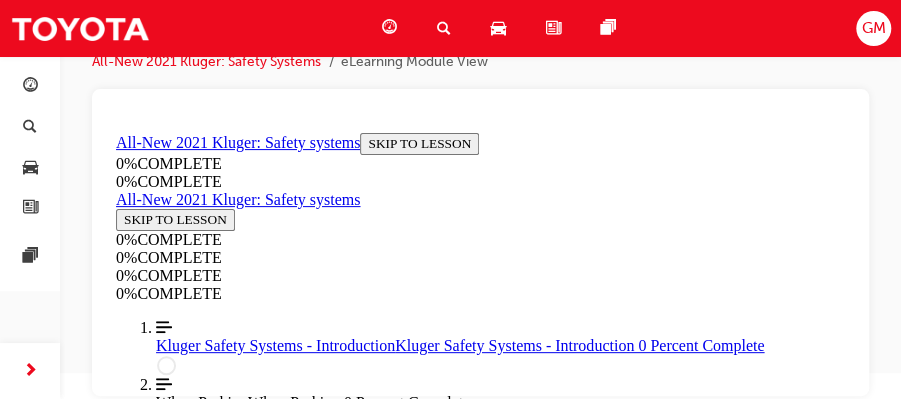 scroll, scrollTop: 69, scrollLeft: 0, axis: vertical 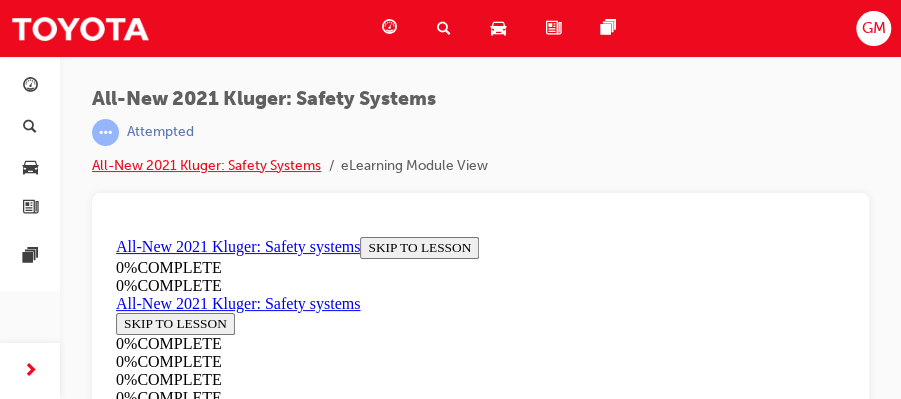 click on "All-New 2021 Kluger: Safety Systems" at bounding box center (206, 165) 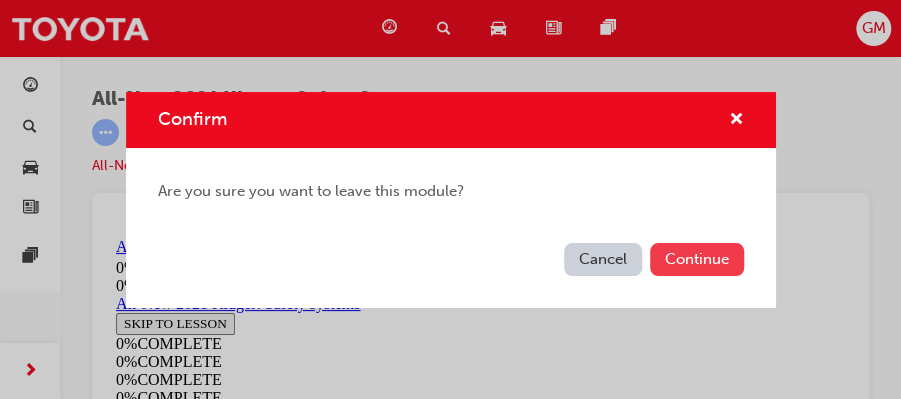 click on "Continue" at bounding box center [697, 259] 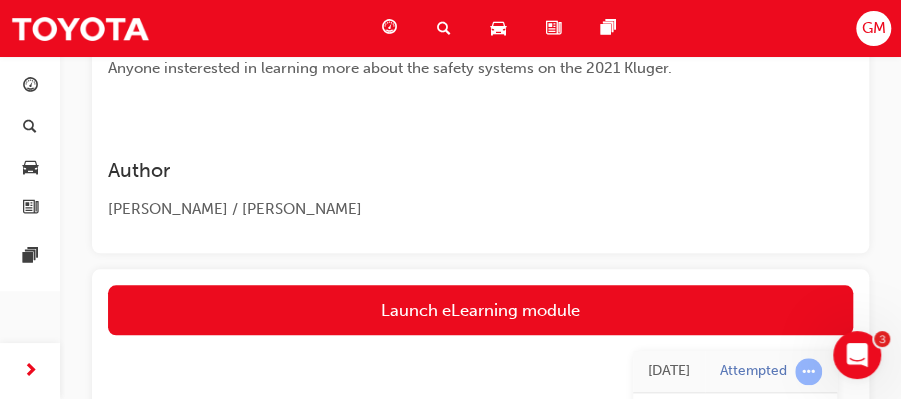 scroll, scrollTop: 529, scrollLeft: 0, axis: vertical 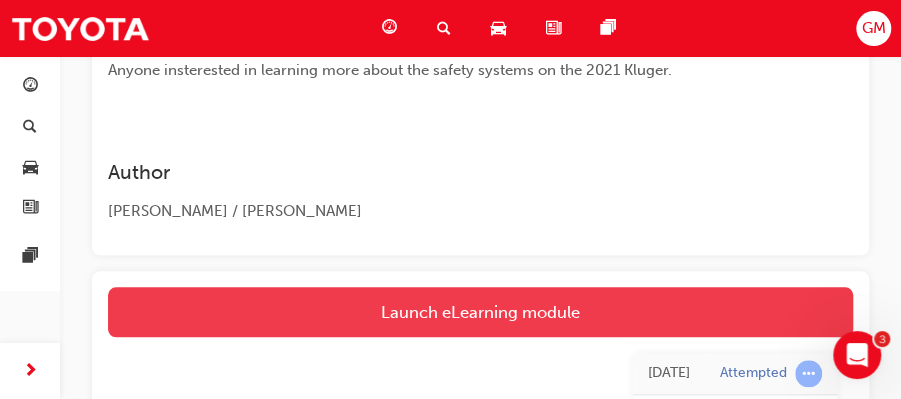click on "Launch eLearning module" at bounding box center (480, 312) 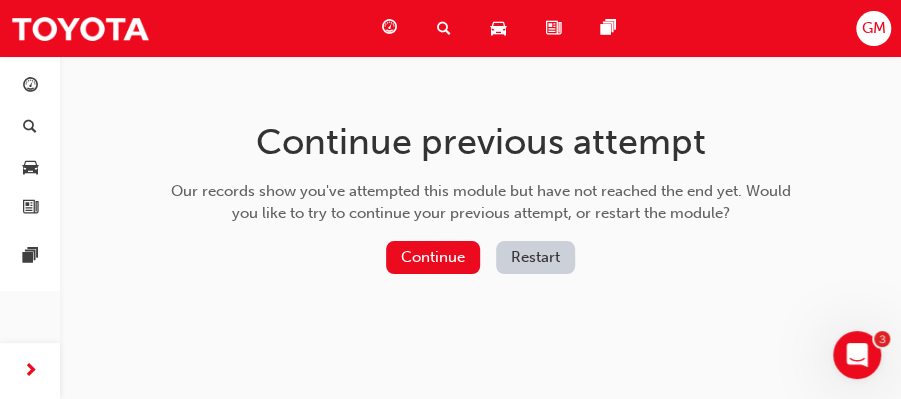 scroll, scrollTop: 0, scrollLeft: 0, axis: both 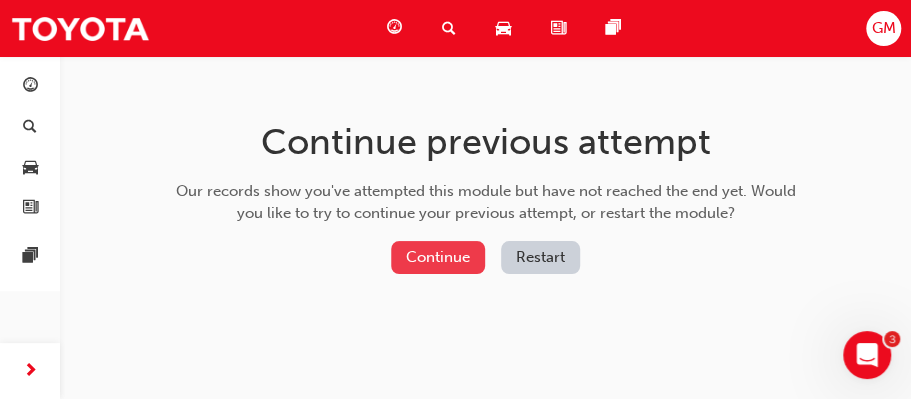 click on "Continue" at bounding box center [438, 257] 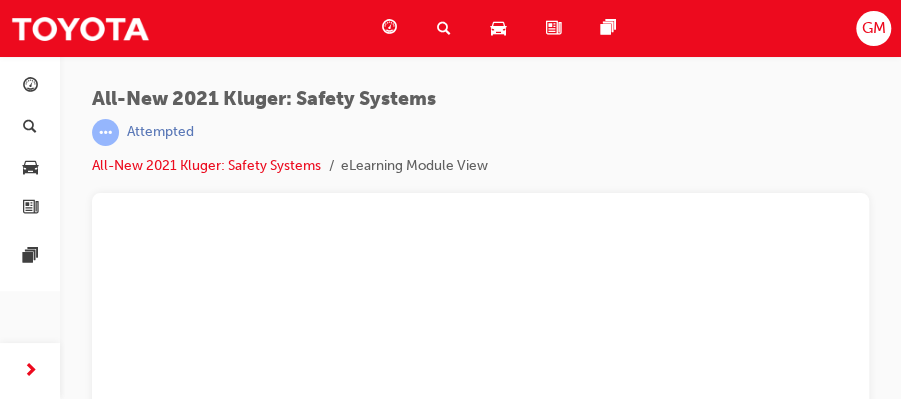 scroll, scrollTop: 0, scrollLeft: 0, axis: both 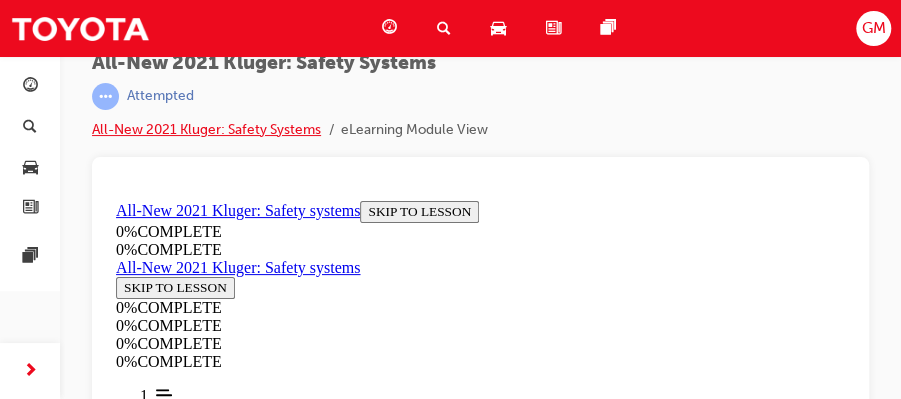 click on "All-New 2021 Kluger: Safety Systems" at bounding box center [206, 129] 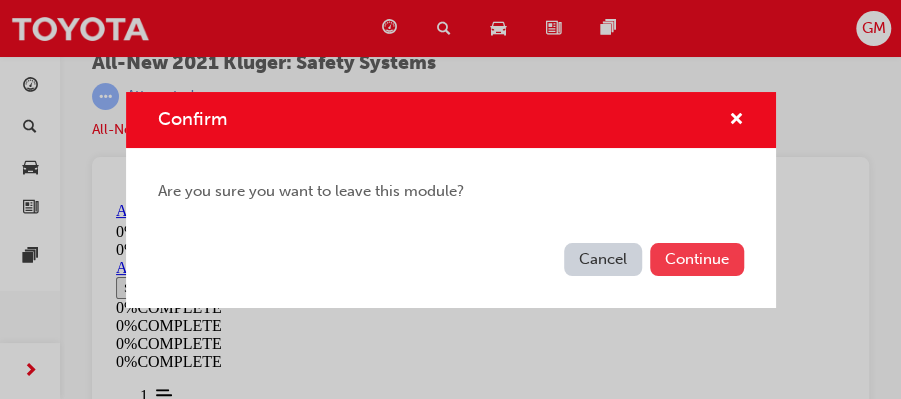 click on "Continue" at bounding box center (697, 259) 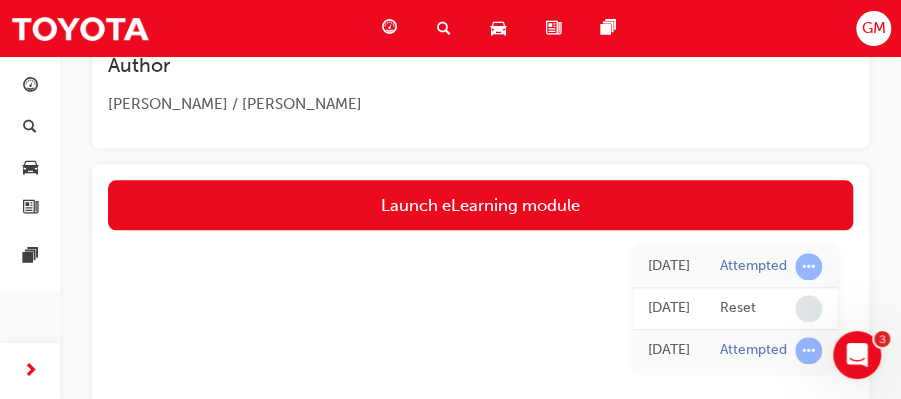 scroll, scrollTop: 625, scrollLeft: 0, axis: vertical 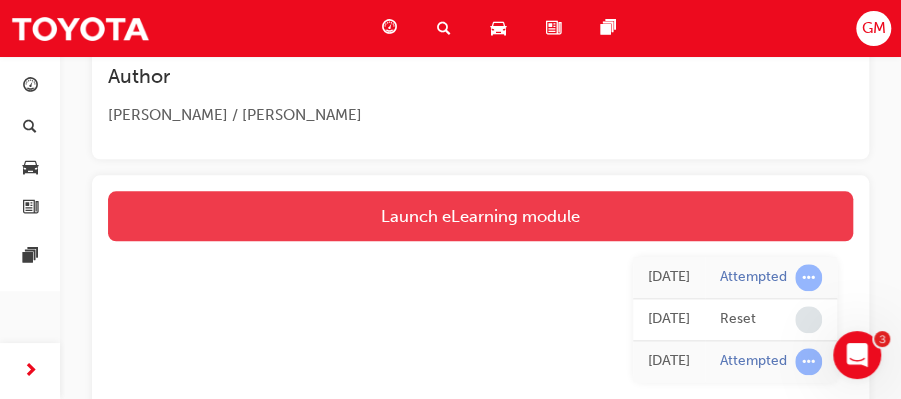 click on "Launch eLearning module" at bounding box center [480, 216] 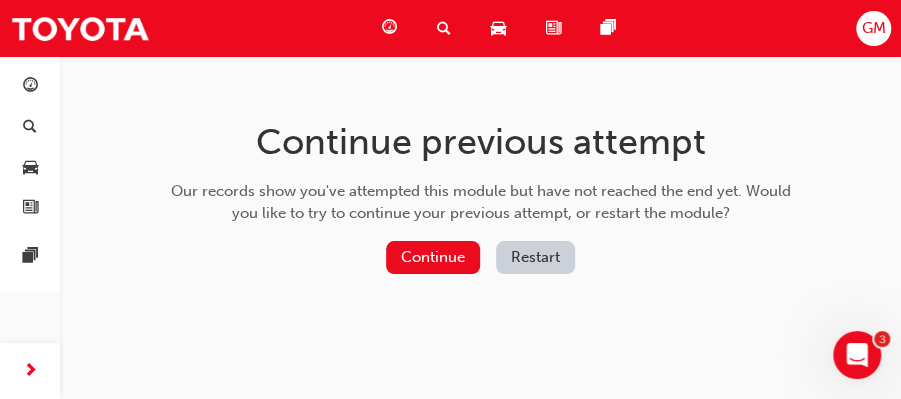 scroll, scrollTop: 0, scrollLeft: 0, axis: both 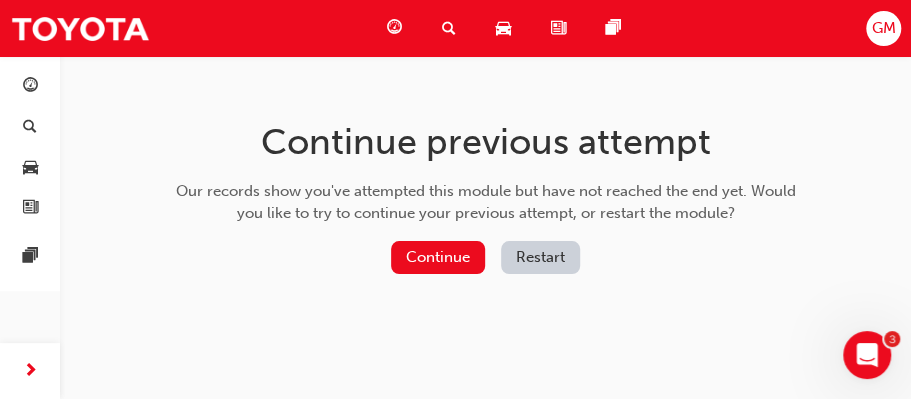 click on "Restart" at bounding box center (540, 257) 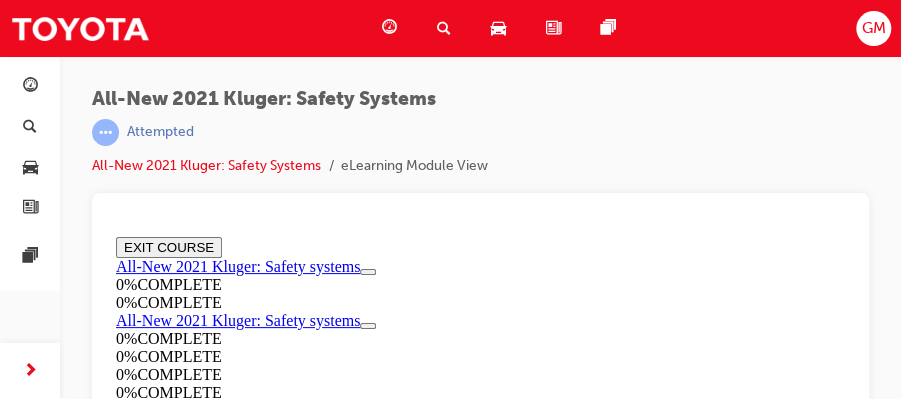 scroll, scrollTop: 0, scrollLeft: 0, axis: both 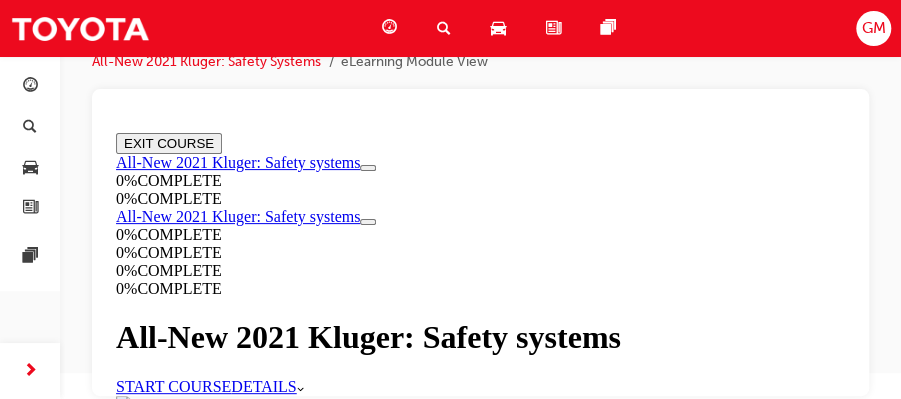 click on "START COURSE" at bounding box center (173, 386) 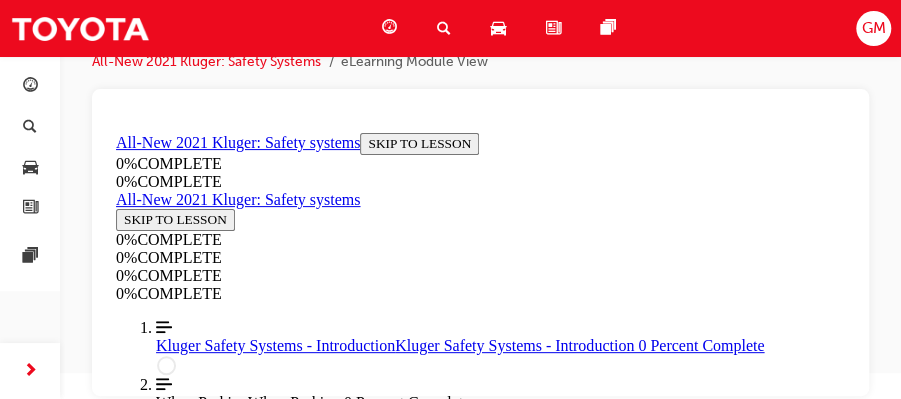 scroll, scrollTop: 69, scrollLeft: 0, axis: vertical 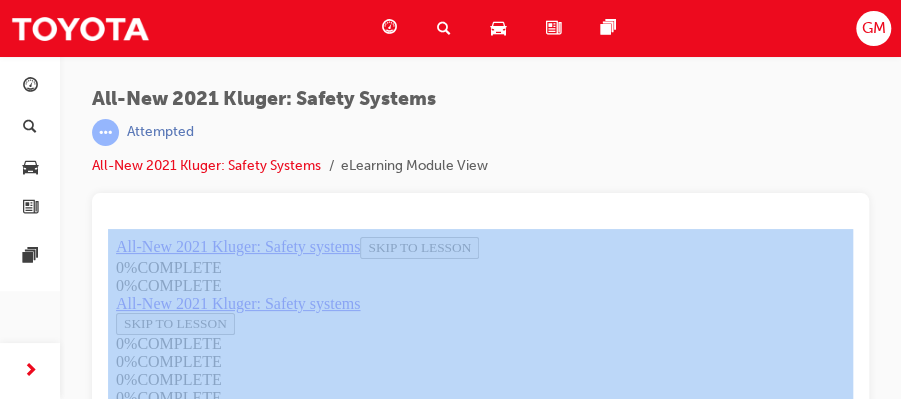 drag, startPoint x: 898, startPoint y: 167, endPoint x: 917, endPoint y: 248, distance: 83.198555 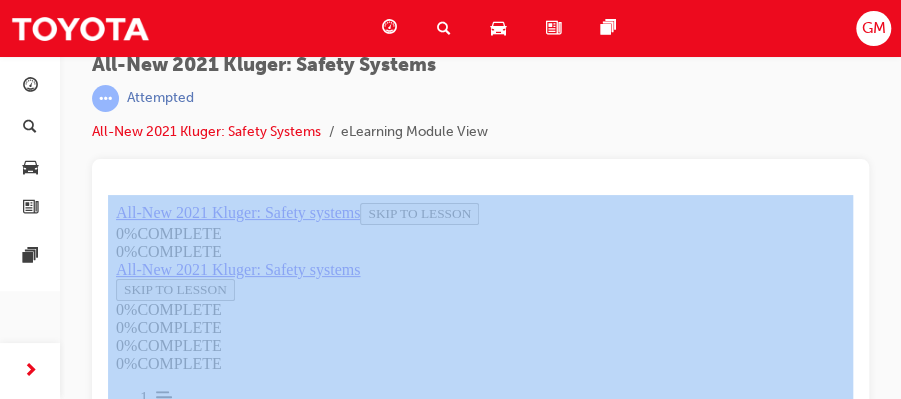 scroll, scrollTop: 104, scrollLeft: 0, axis: vertical 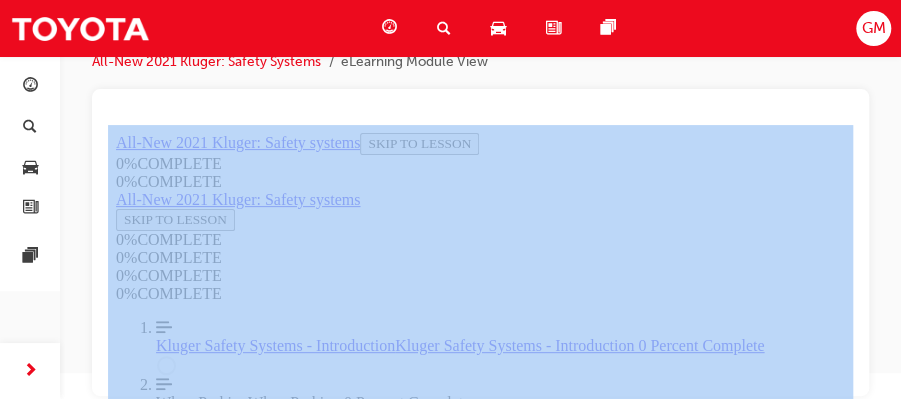 click at bounding box center [480, 242] 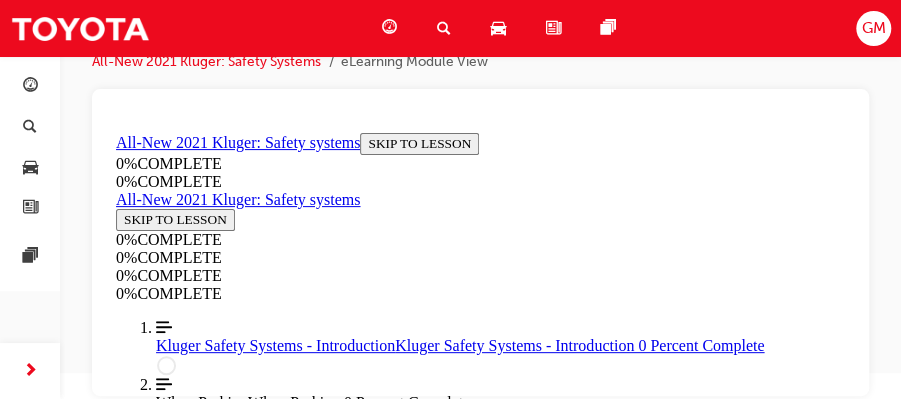 drag, startPoint x: 174, startPoint y: 324, endPoint x: 274, endPoint y: 323, distance: 100.005 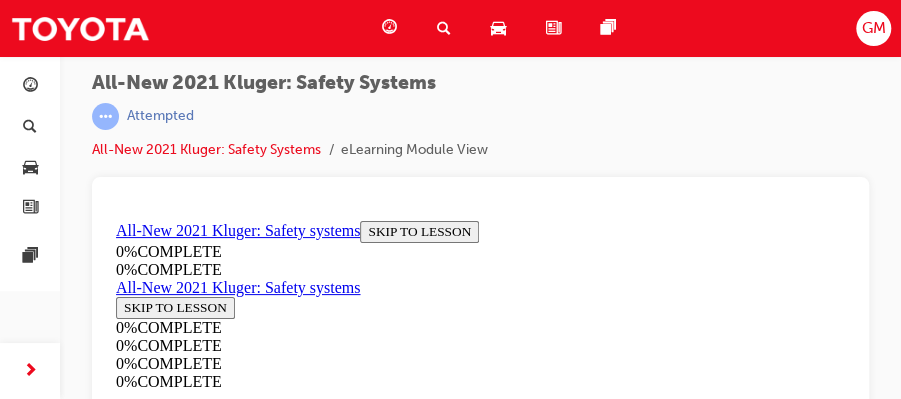 scroll, scrollTop: 0, scrollLeft: 0, axis: both 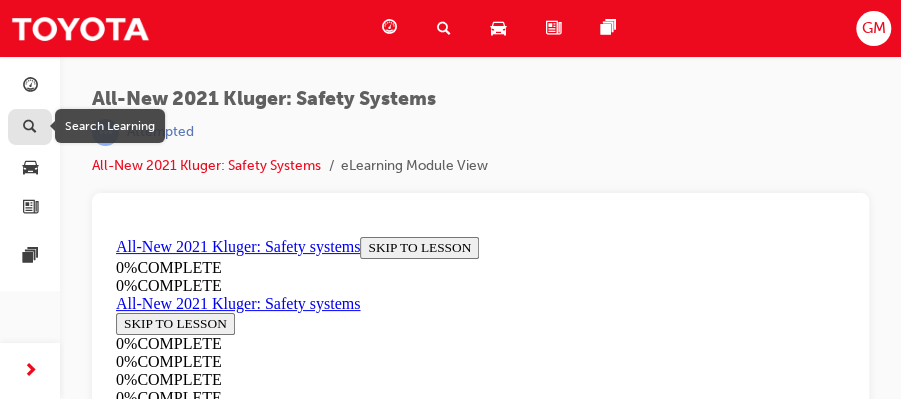 click at bounding box center (30, 128) 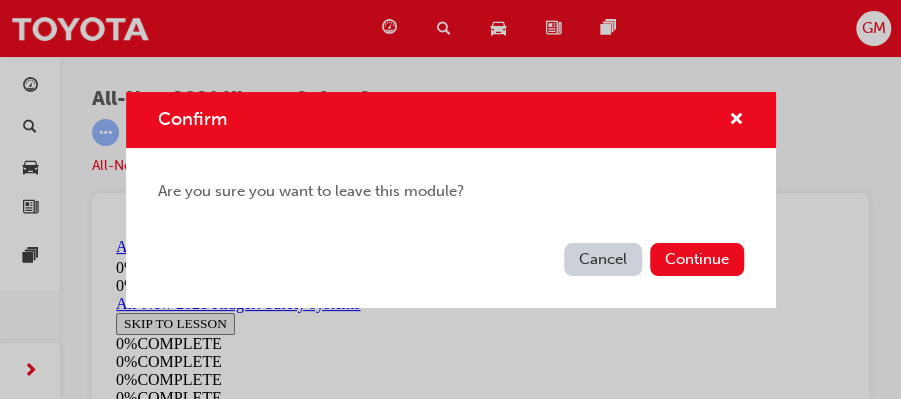 click on "Cancel" at bounding box center (603, 259) 